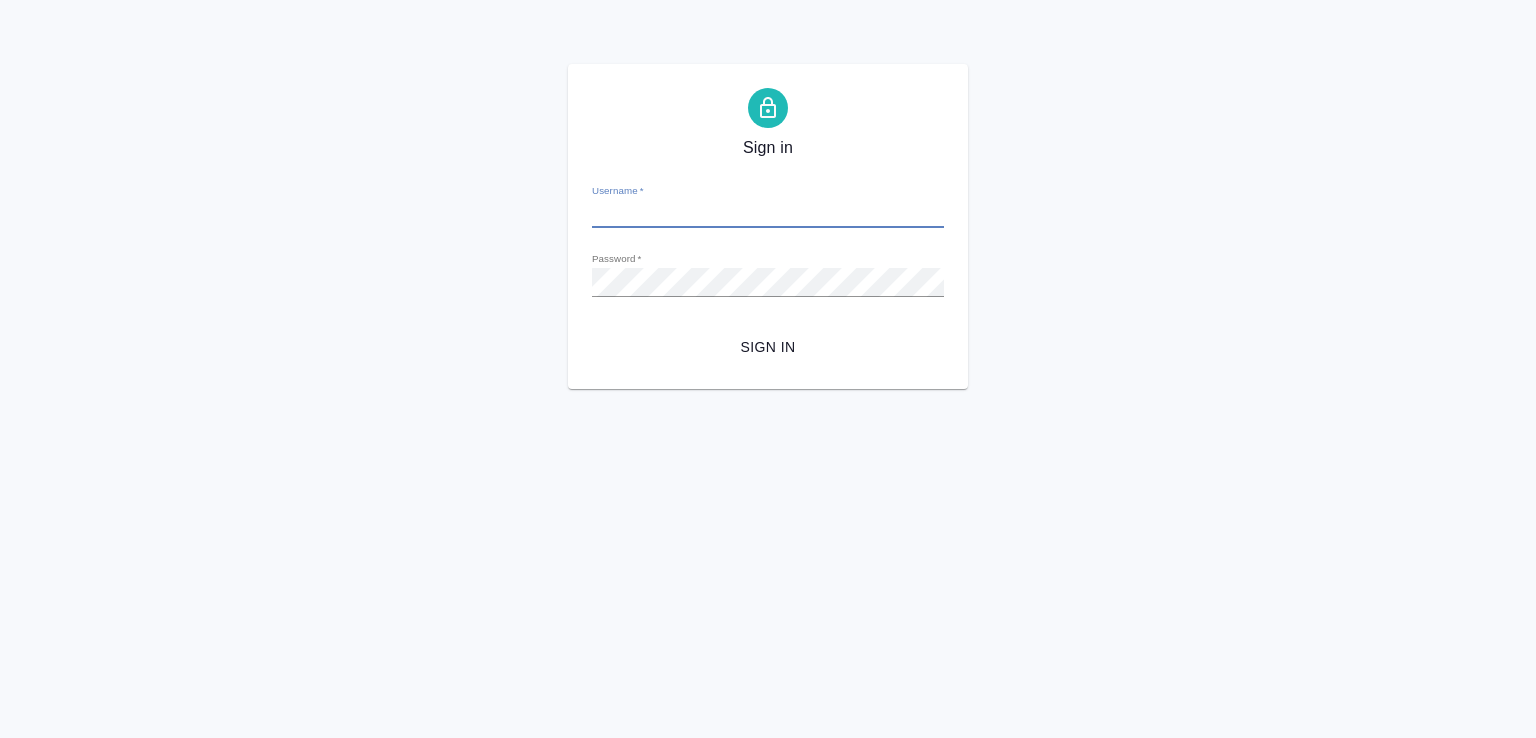 scroll, scrollTop: 0, scrollLeft: 0, axis: both 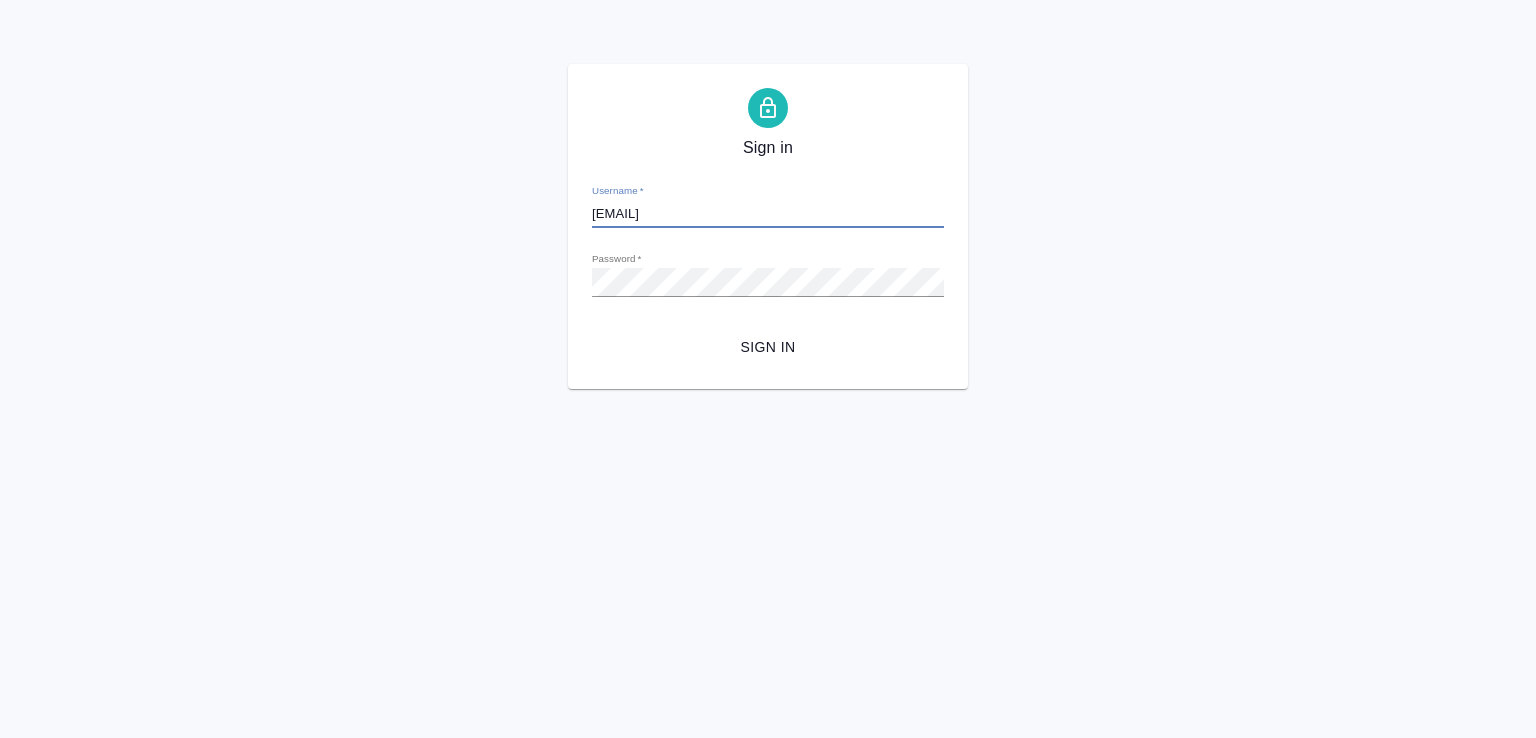 drag, startPoint x: 776, startPoint y: 343, endPoint x: 812, endPoint y: 369, distance: 44.407207 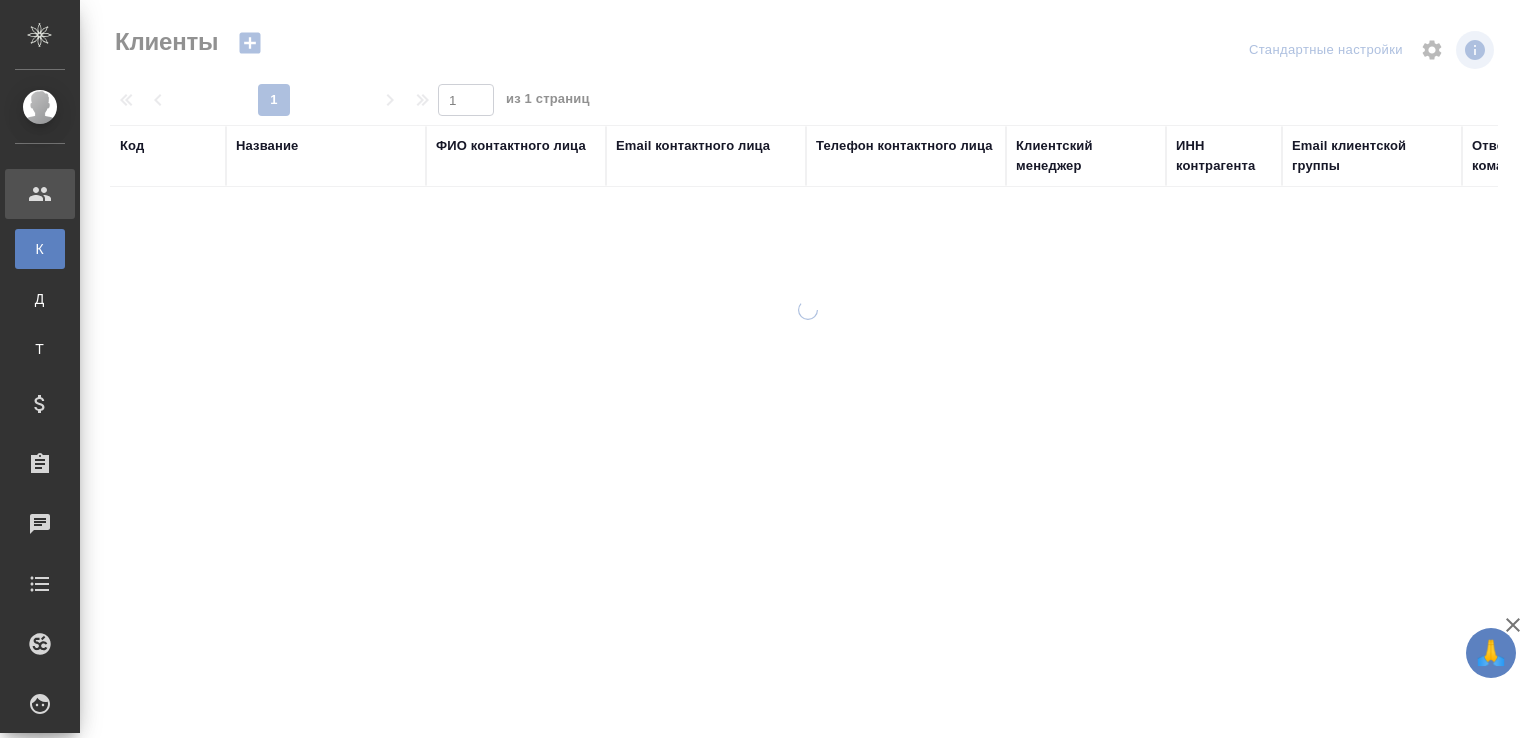 select on "RU" 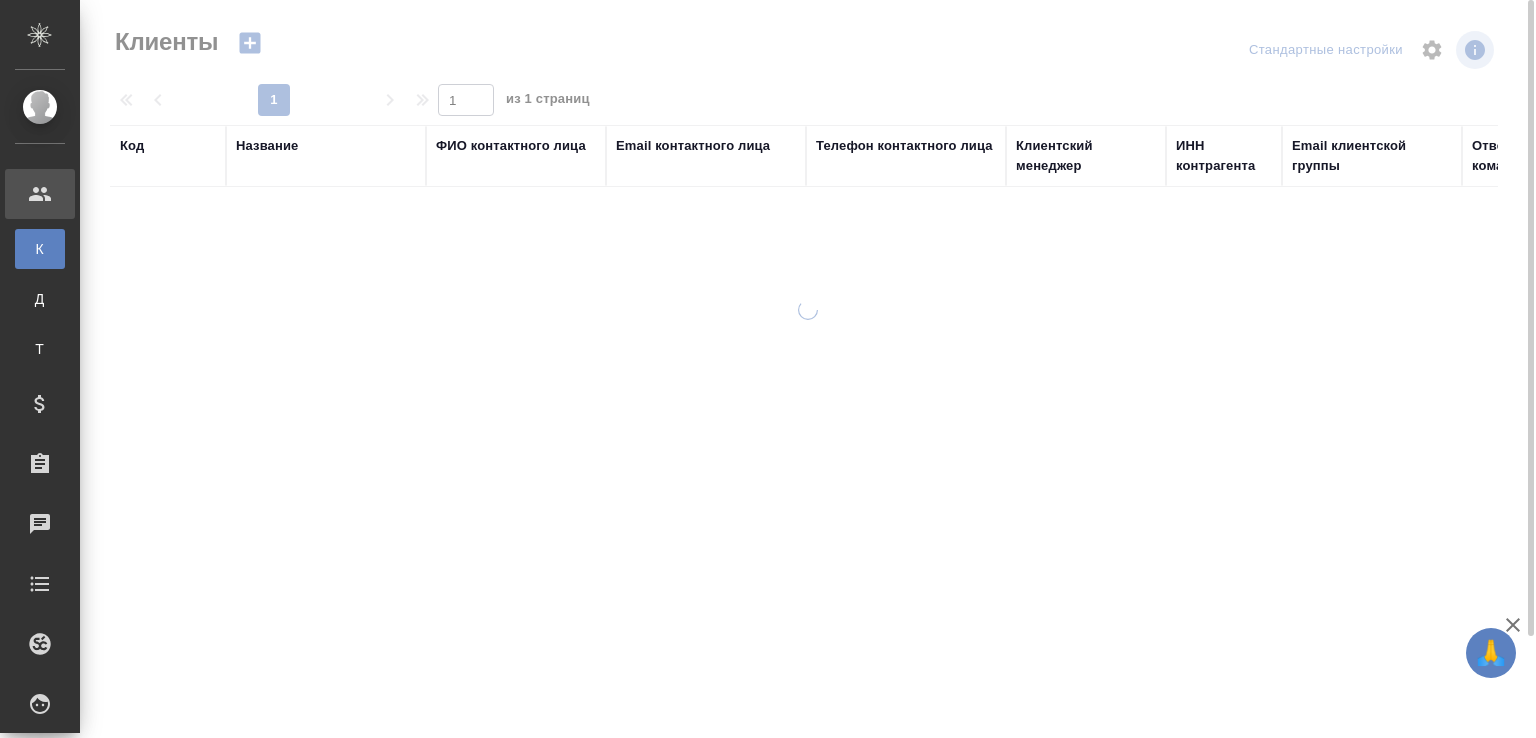scroll, scrollTop: 0, scrollLeft: 0, axis: both 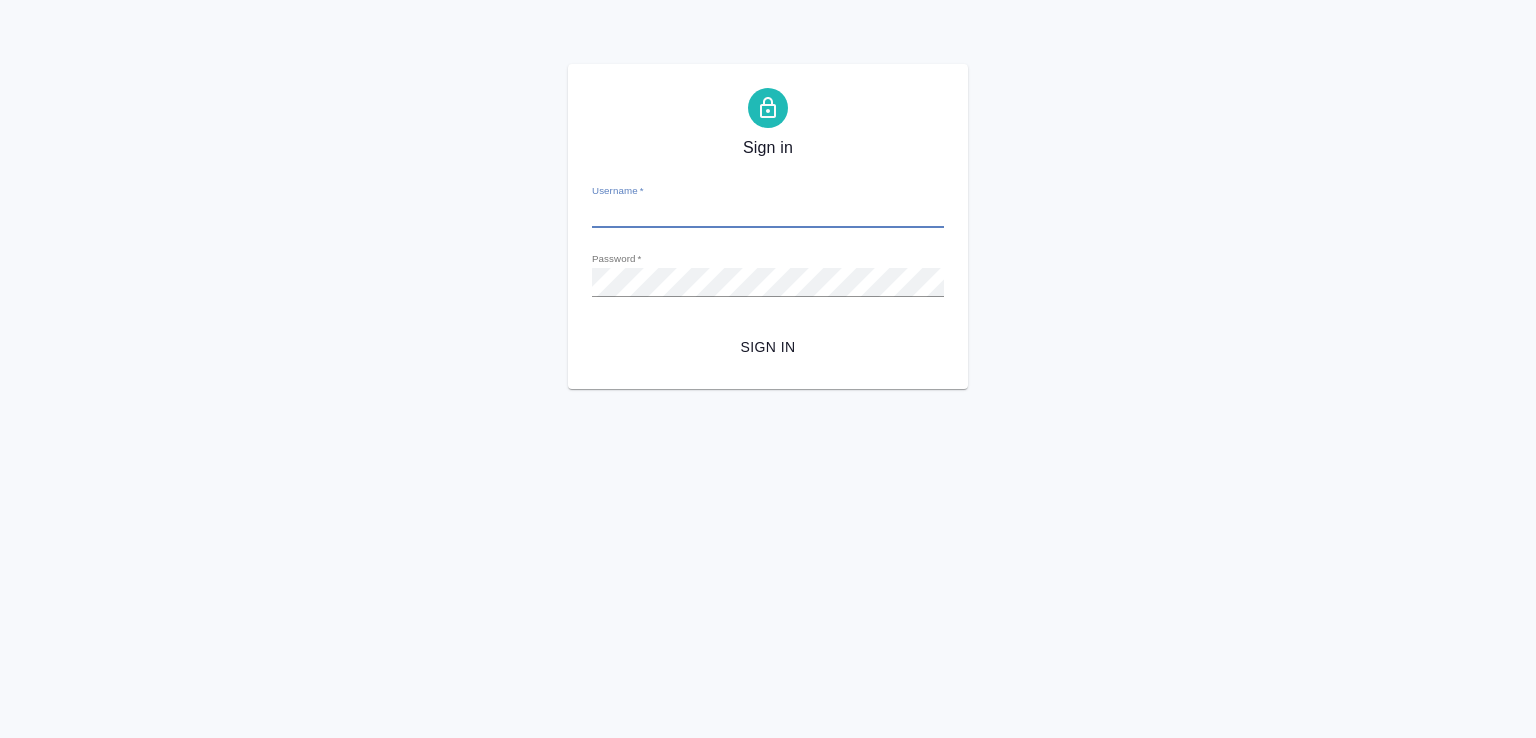 type on "[EMAIL]" 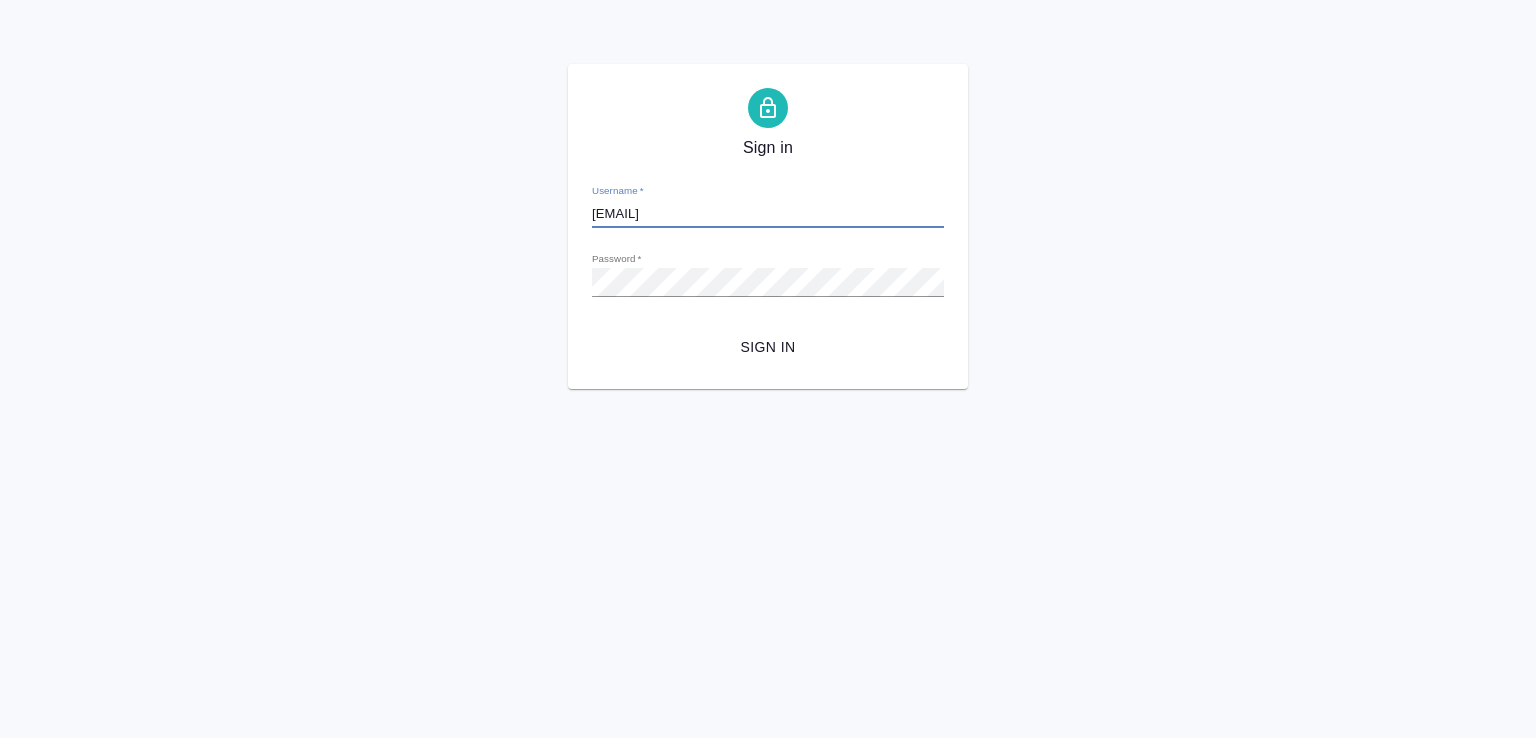 click on "Sign in" at bounding box center [768, 347] 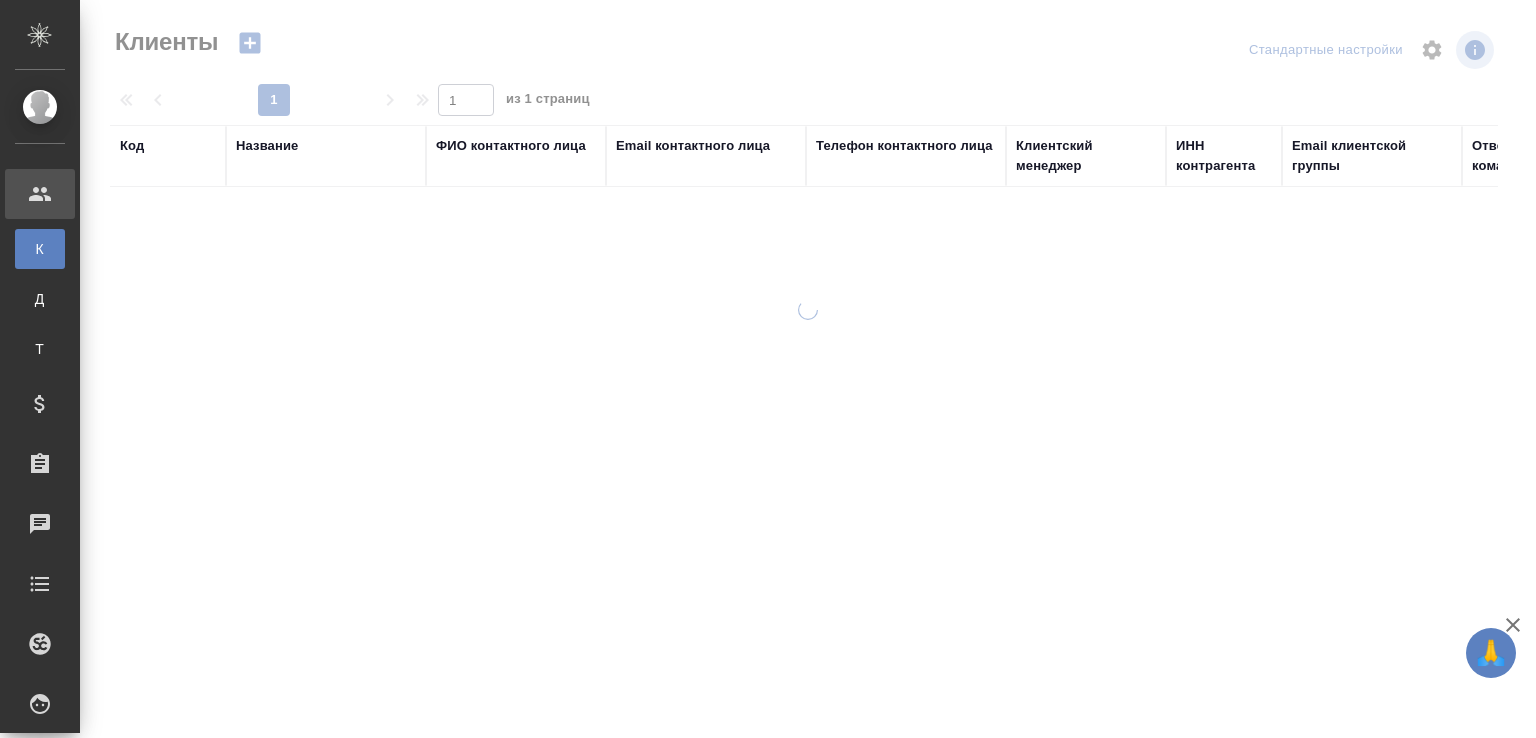select on "RU" 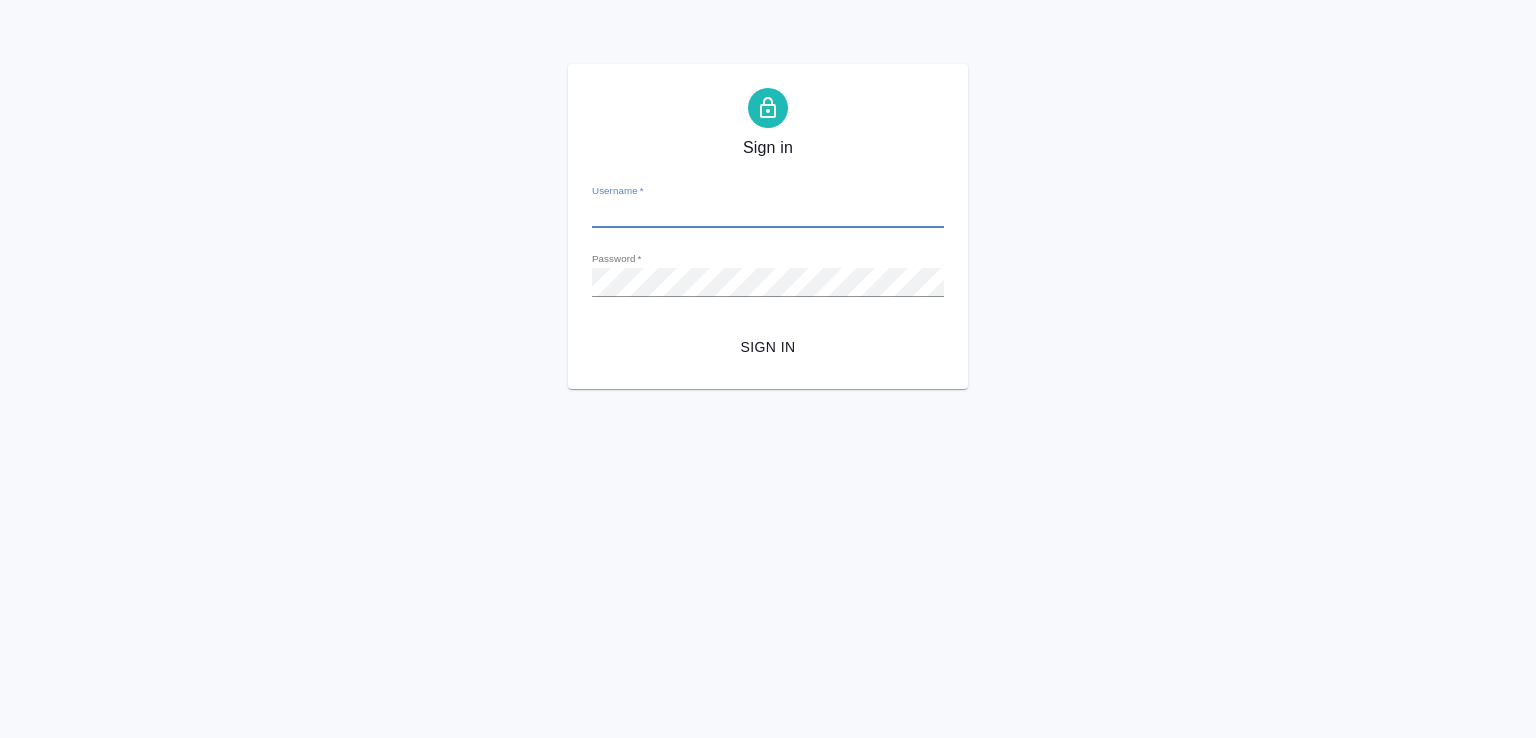 scroll, scrollTop: 0, scrollLeft: 0, axis: both 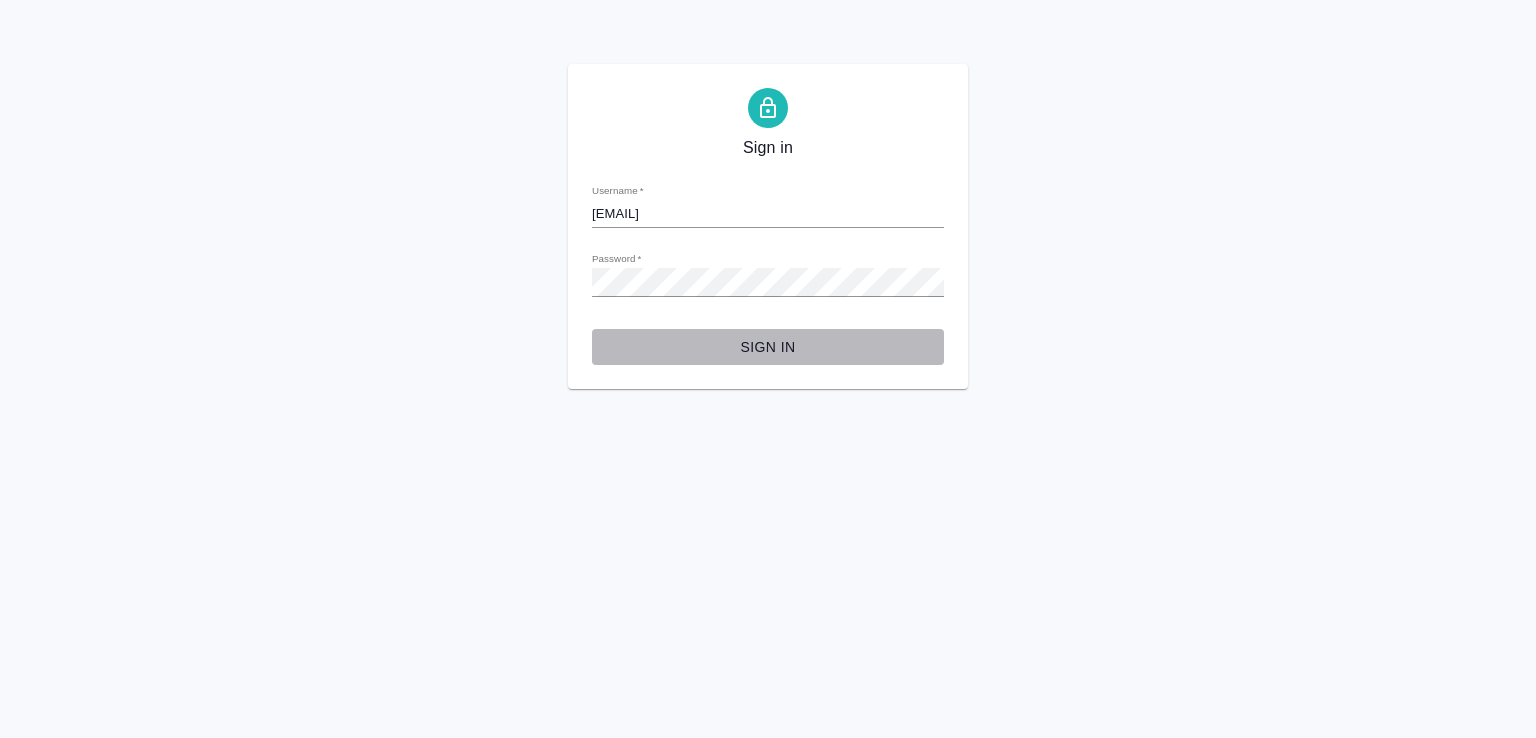 click on "Sign in" at bounding box center (768, 347) 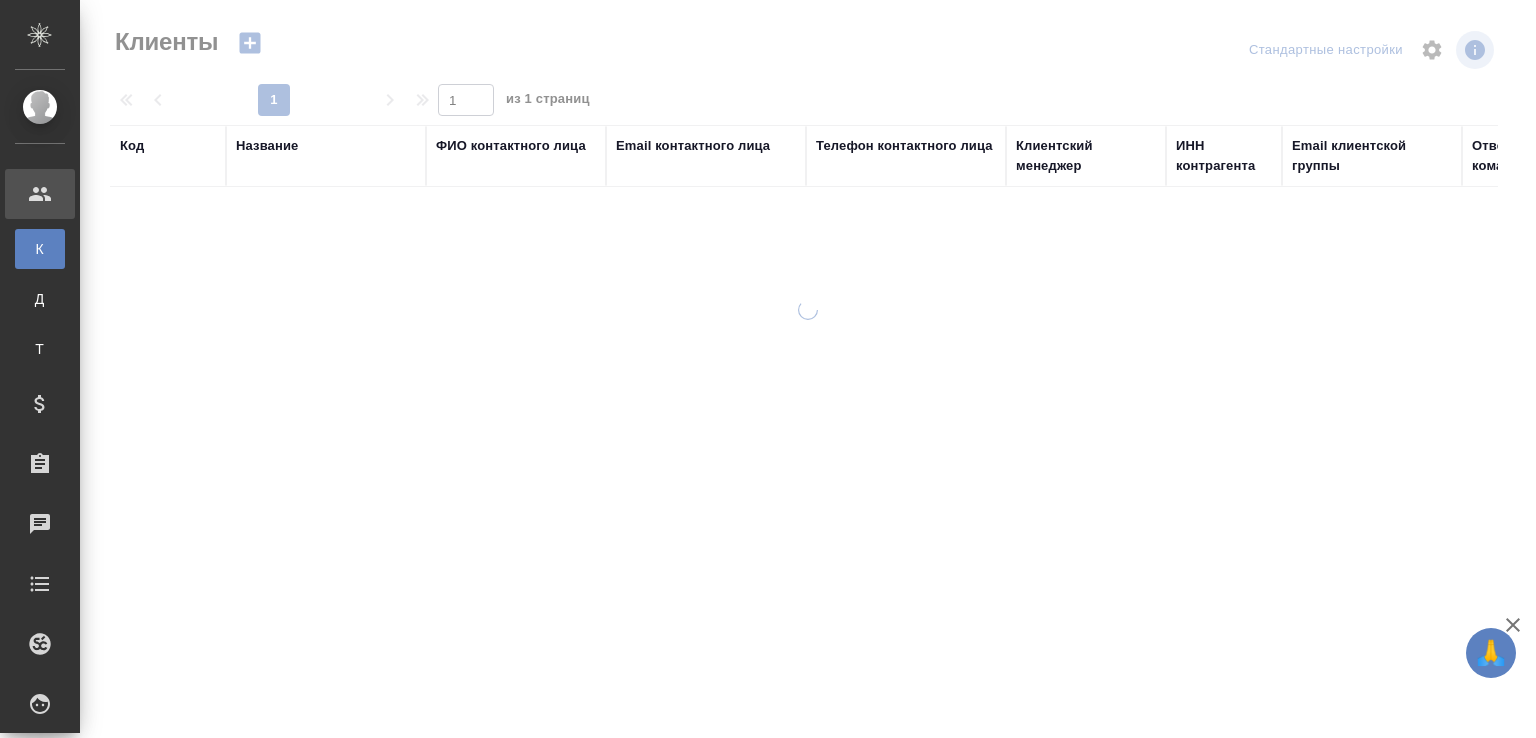 select on "RU" 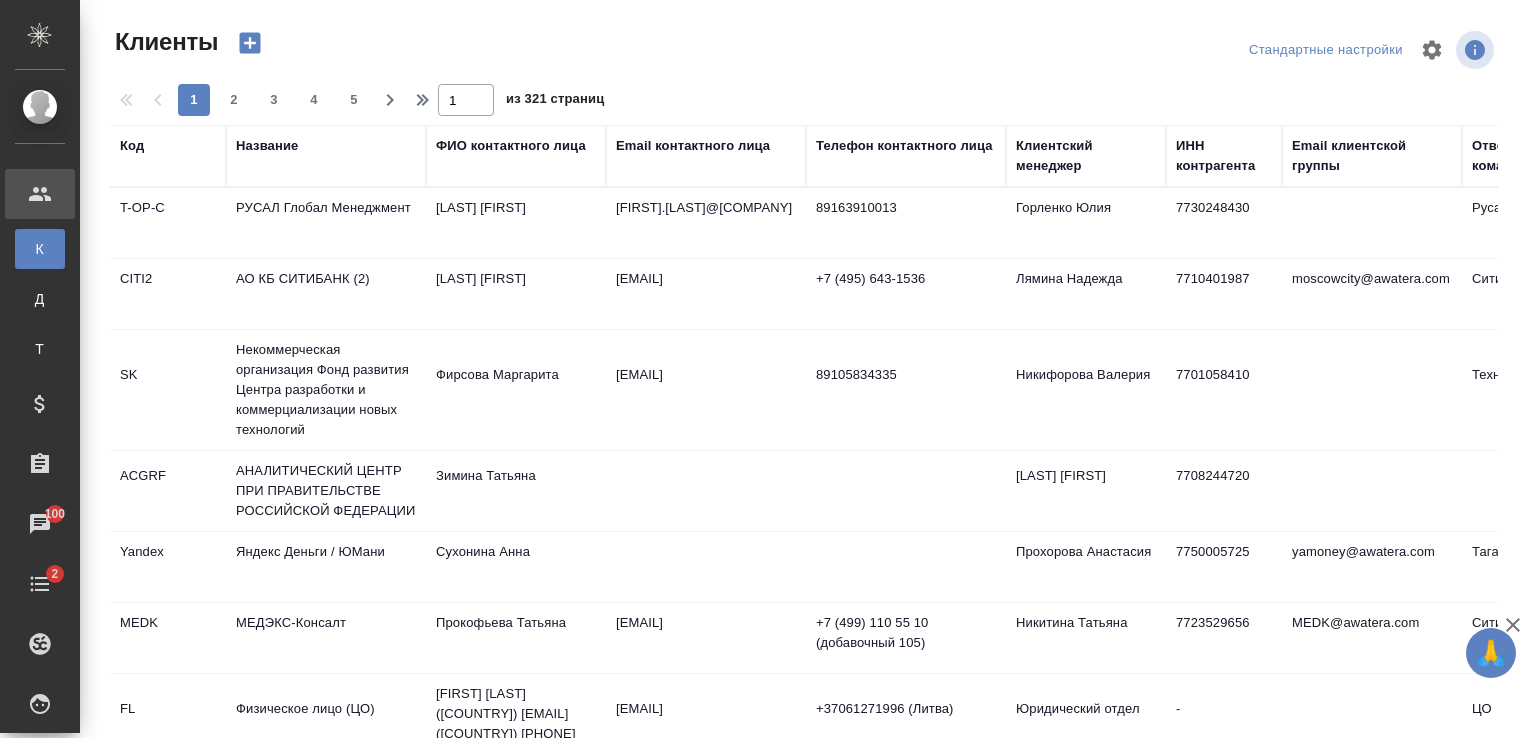 scroll, scrollTop: 0, scrollLeft: 0, axis: both 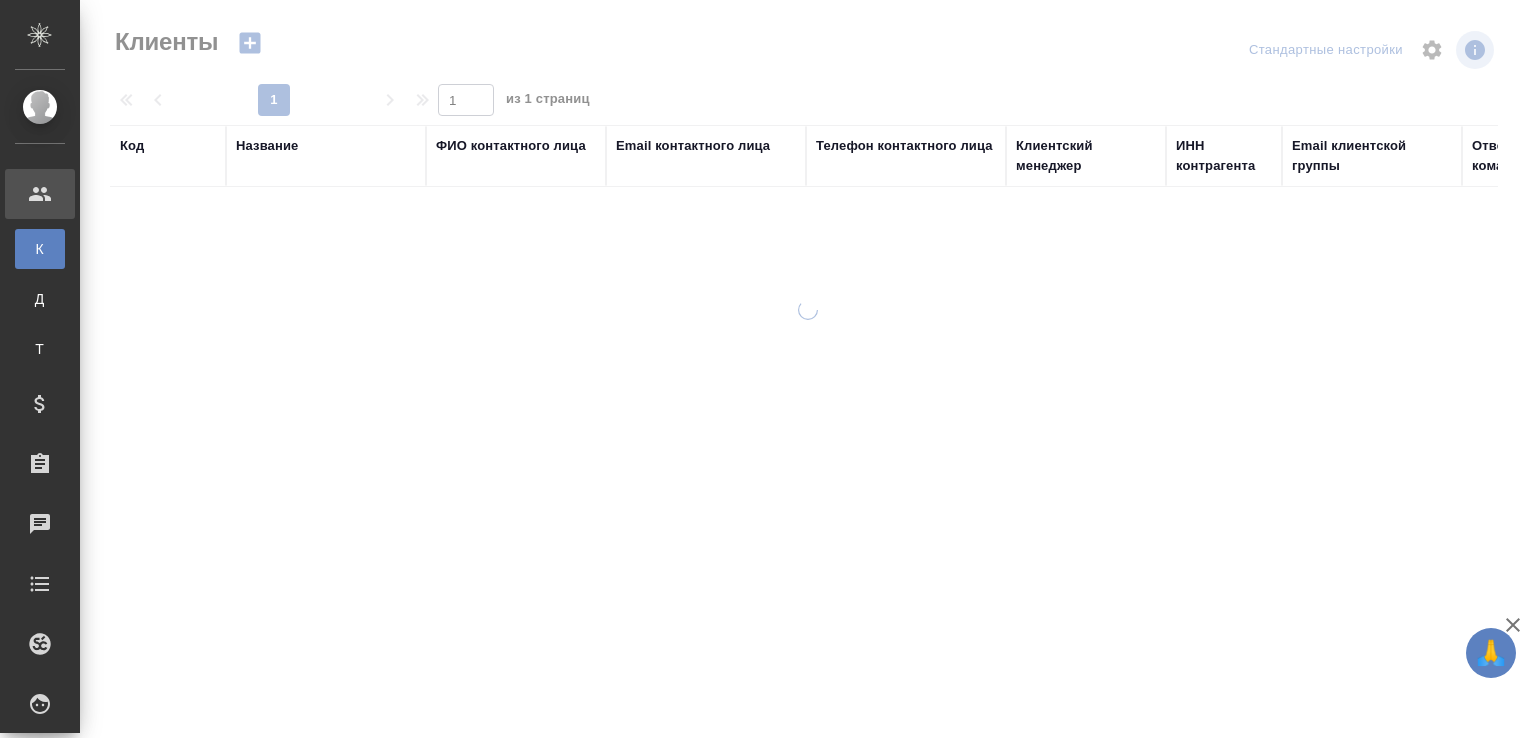 select on "RU" 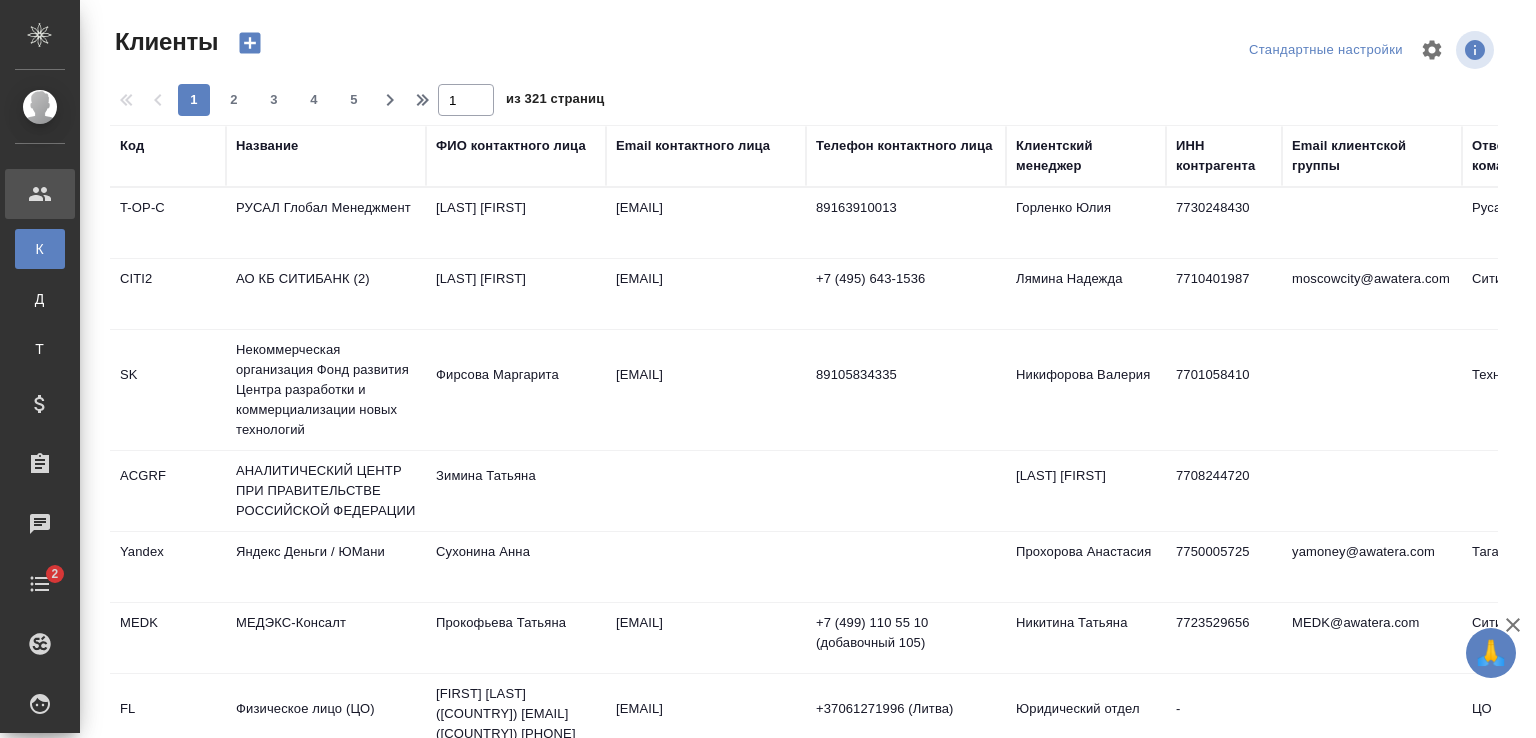scroll, scrollTop: 0, scrollLeft: 0, axis: both 